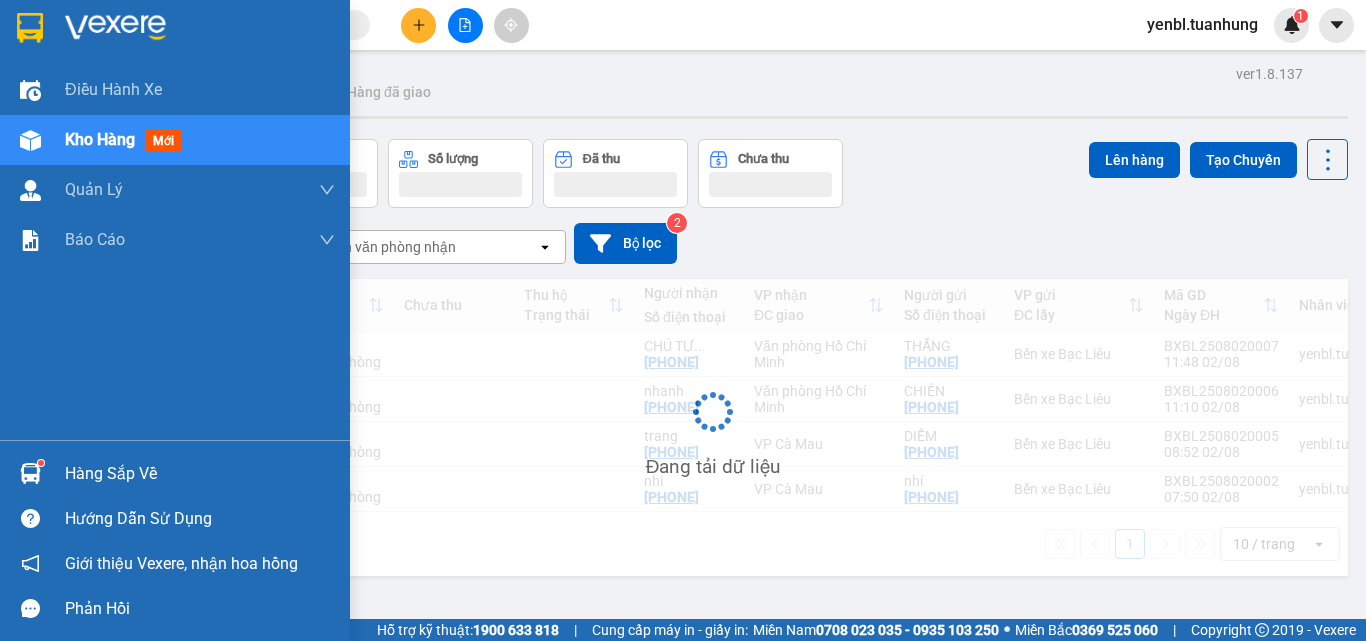 scroll, scrollTop: 0, scrollLeft: 0, axis: both 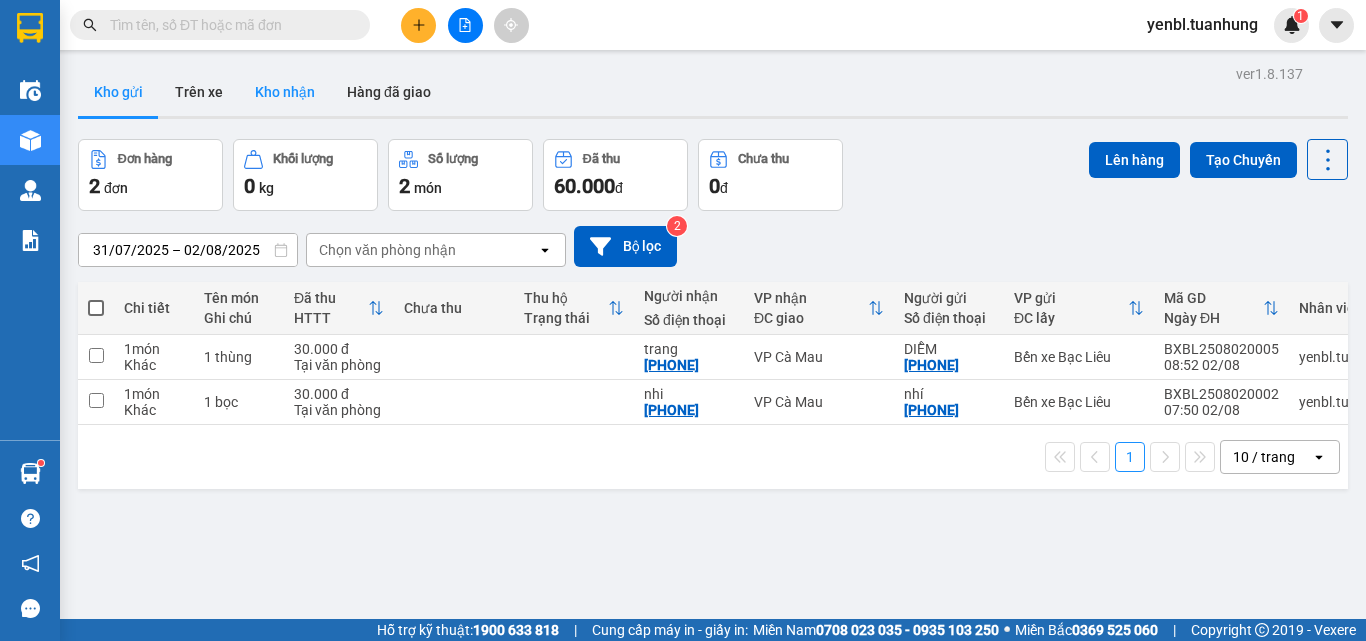click on "Kho nhận" at bounding box center (285, 92) 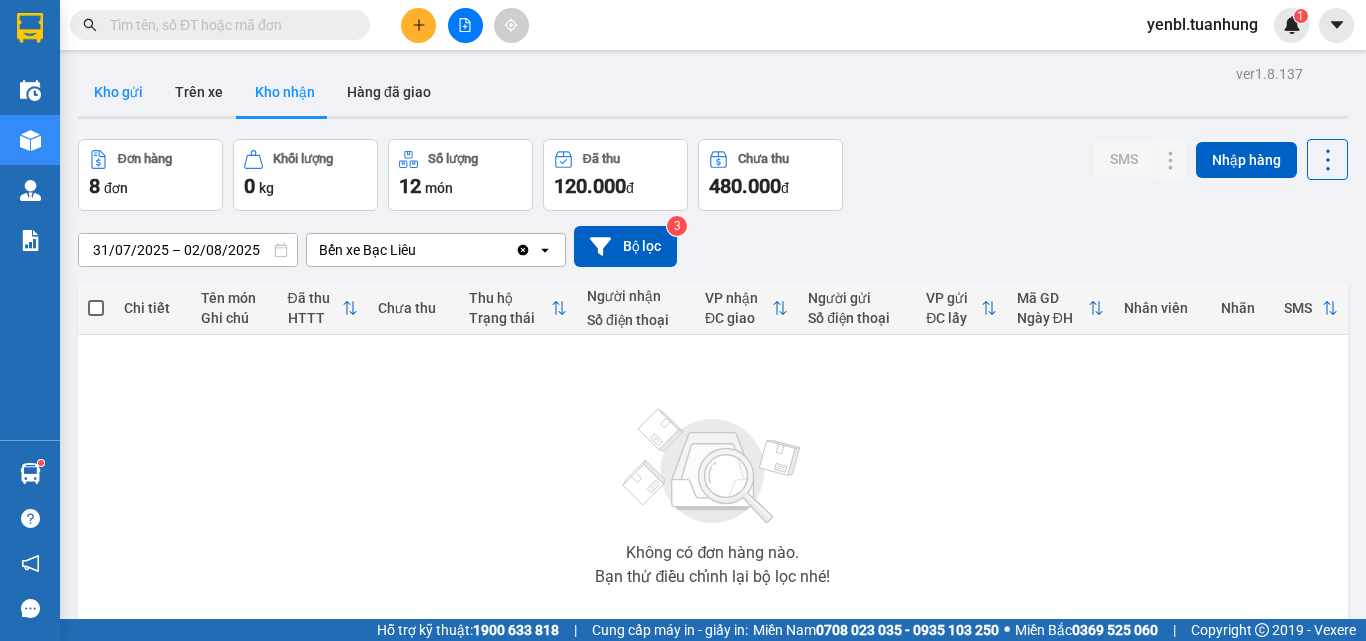 click on "Kho gửi" at bounding box center [118, 92] 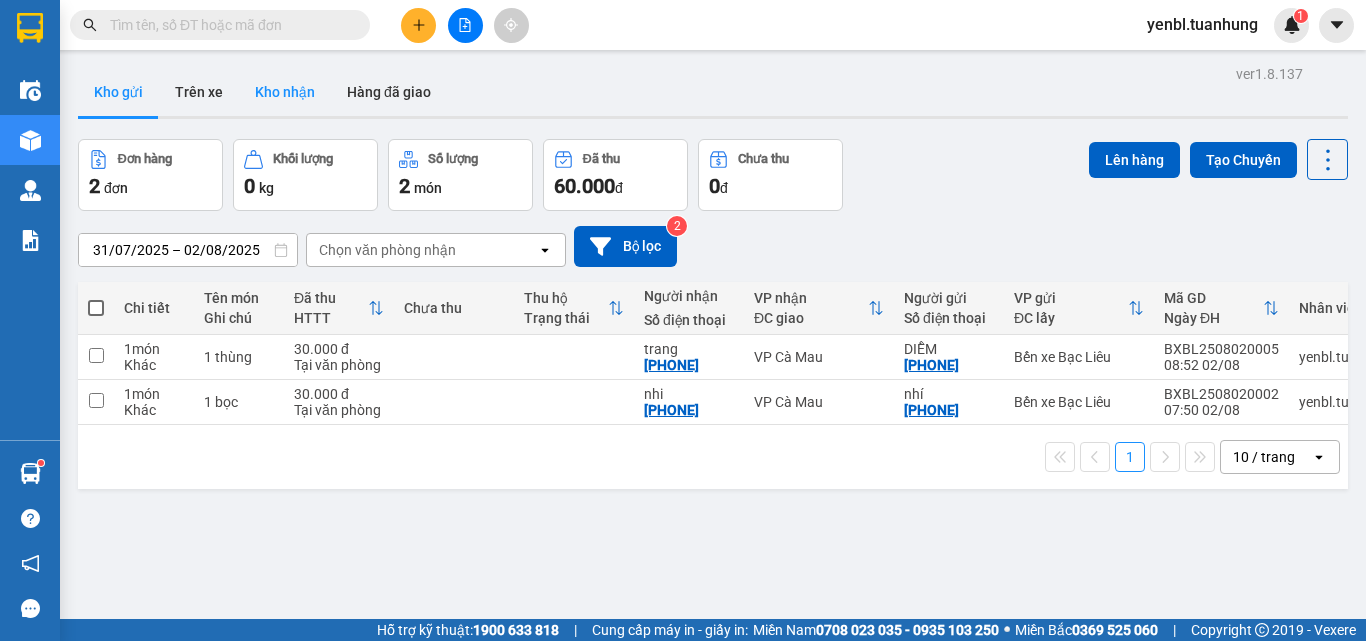 click on "Kho nhận" at bounding box center (285, 92) 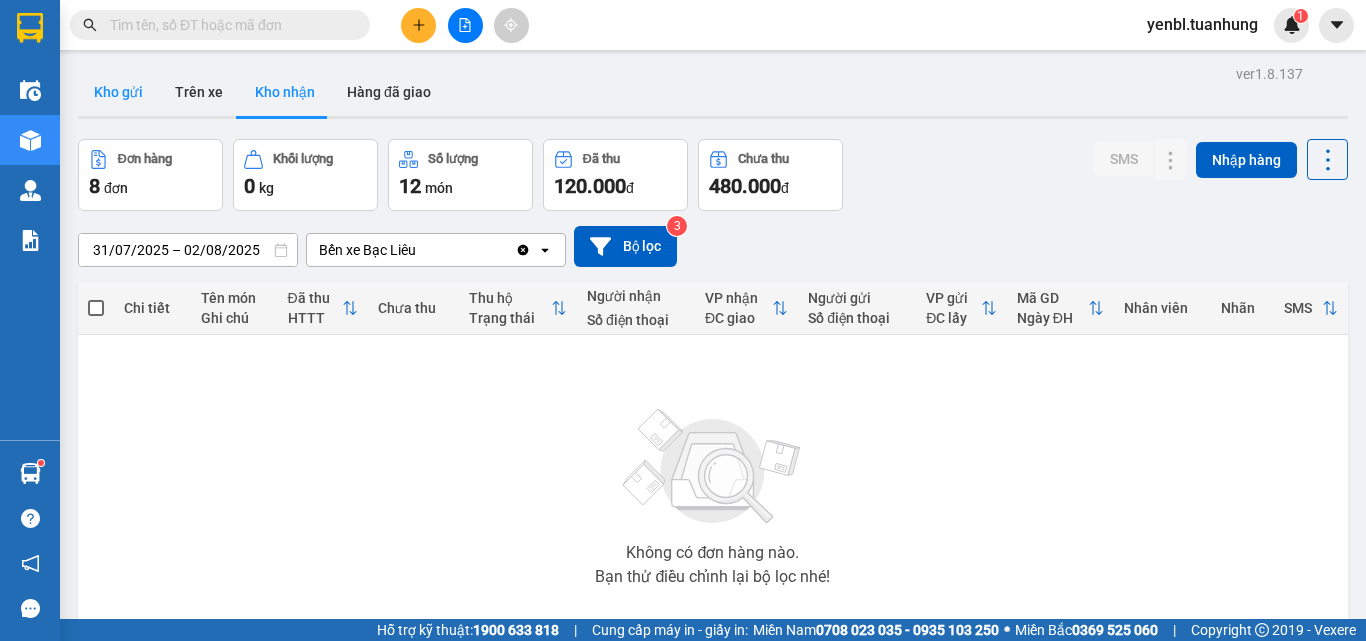 click on "Kho gửi" at bounding box center [118, 92] 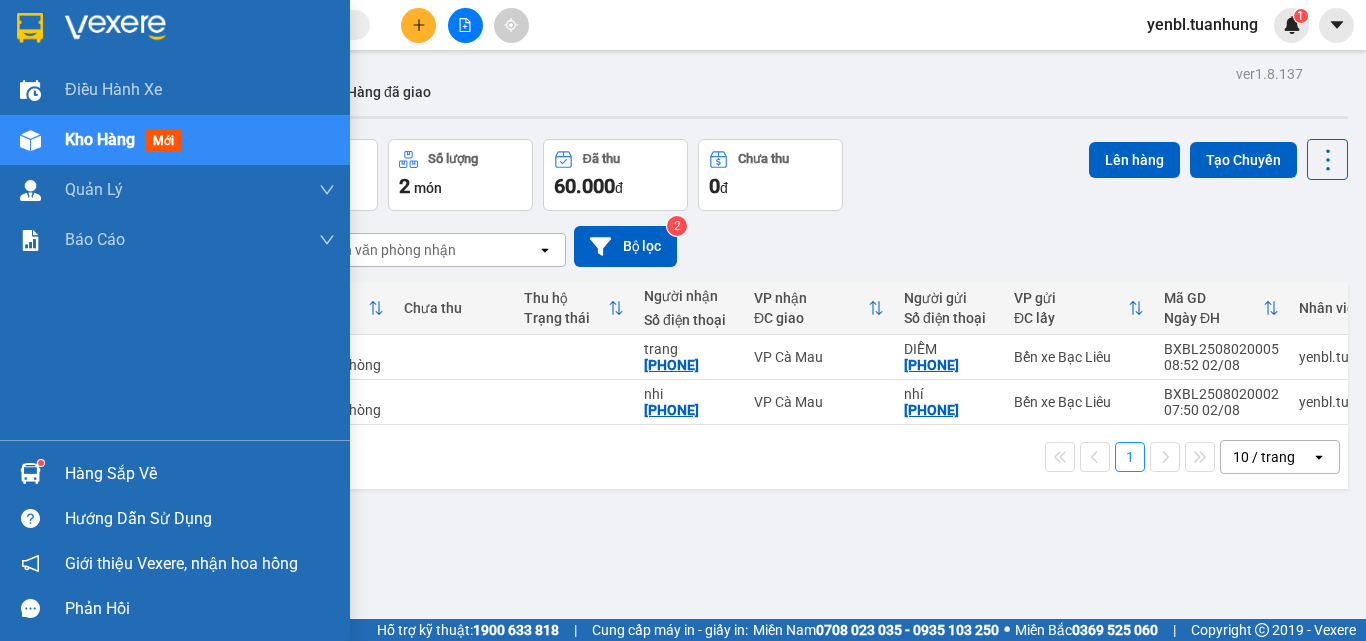 click on "Hàng sắp về" at bounding box center (175, 473) 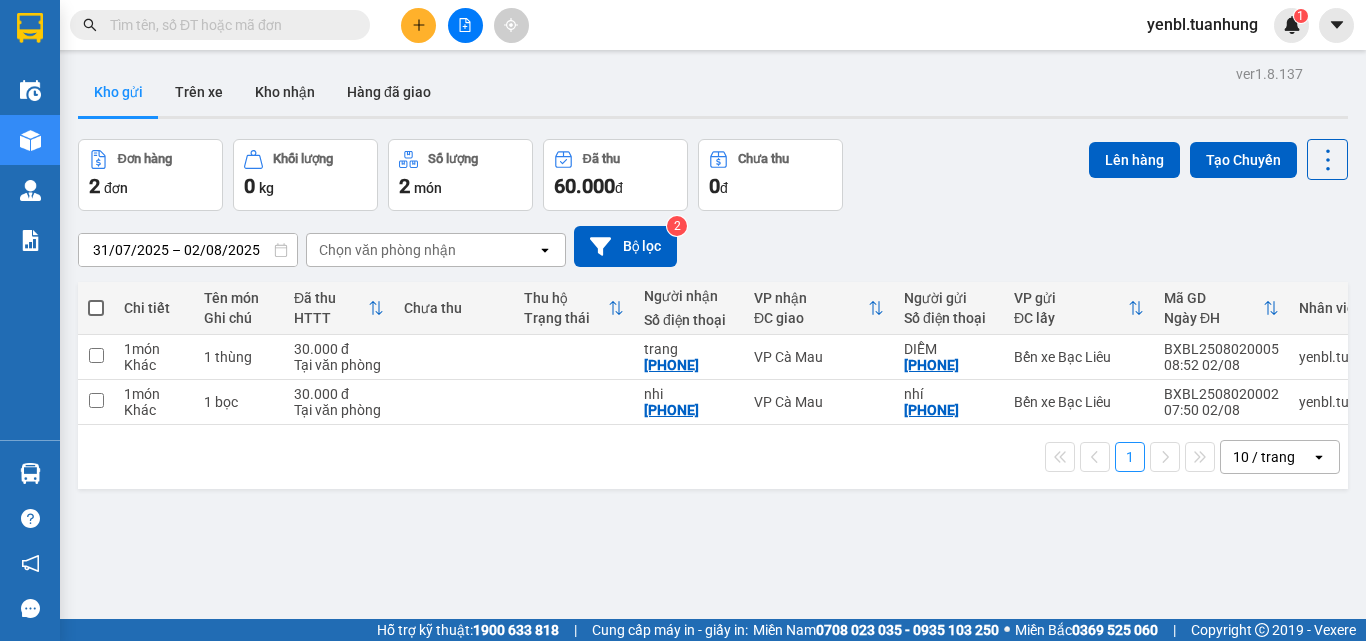 click on "Kết quả tìm kiếm ( 0 )  Bộ lọc  No Data yenbl.tuanhung 1     Điều hành xe     Kho hàng mới     Quản Lý Quản lý chuyến Quản lý khách hàng Quản lý khách hàng mới Quản lý giao nhận mới Quản lý kiểm kho     Báo cáo Báo cáo dòng tiền (nhân viên) Báo cáo dòng tiền (trạm) Hàng sắp về Hướng dẫn sử dụng Giới thiệu Vexere, nhận hoa hồng Phản hồi Phần mềm hỗ trợ bạn tốt chứ? ver  1.8.137 Kho gửi Trên xe Kho nhận Hàng đã giao Đơn hàng 2 đơn Khối lượng 0 kg Số lượng 2 món Đã thu 60.000  đ Chưa thu 0  đ Lên hàng Tạo Chuyến [DAY]/[MONTH]/[YEAR] – [DAY]/[MONTH]/[YEAR] Press the down arrow key to interact with the calendar and select a date. Press the escape button to close the calendar. Selected date range is from [DAY]/[MONTH]/[YEAR] to [DAY]/[MONTH]/[YEAR]. Chọn văn phòng nhận open Bộ lọc 2 Chi tiết Tên món Ghi chú Đã thu HTTT Chưa thu Thu hộ Trạng thái Người nhận Số điện thoại VP nhận" at bounding box center [683, 320] 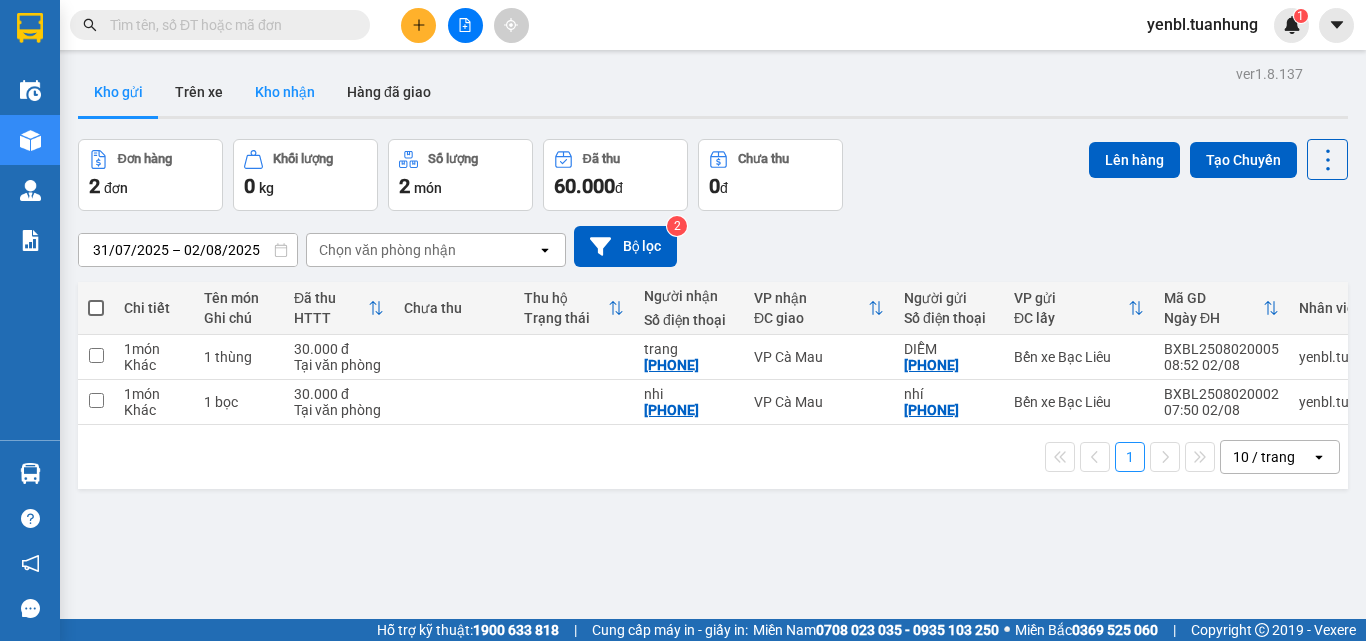 click on "Kho nhận" at bounding box center (285, 92) 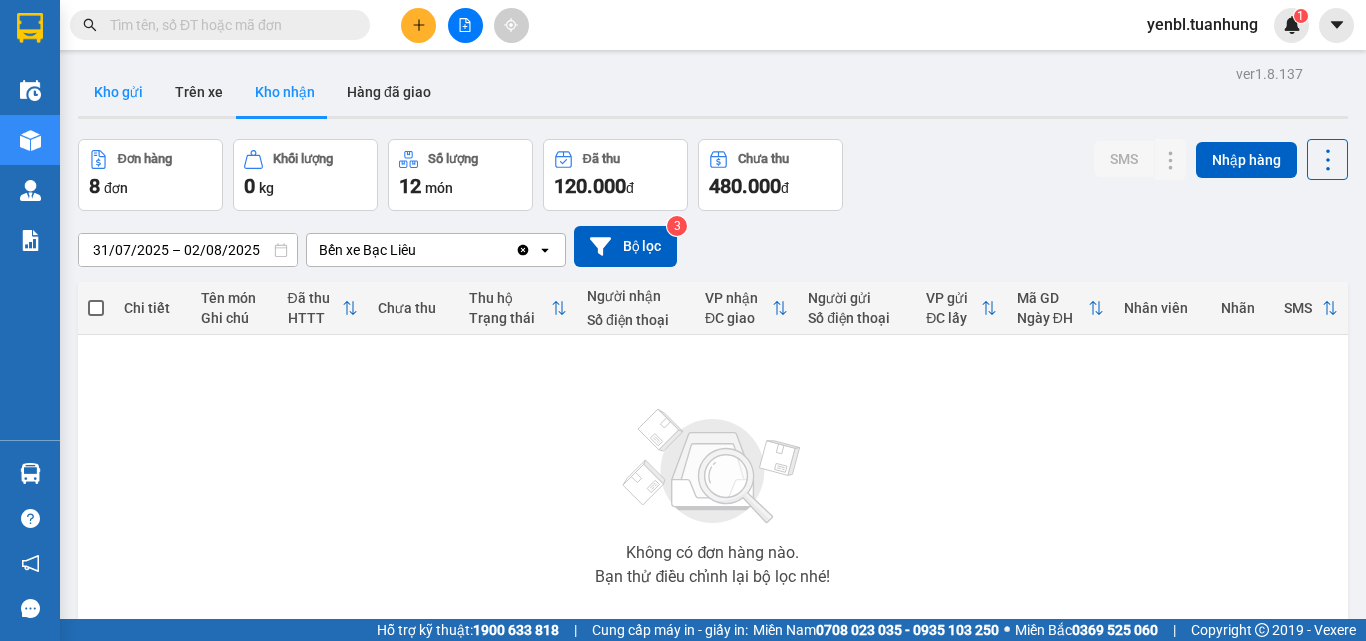 click on "Kho gửi" at bounding box center [118, 92] 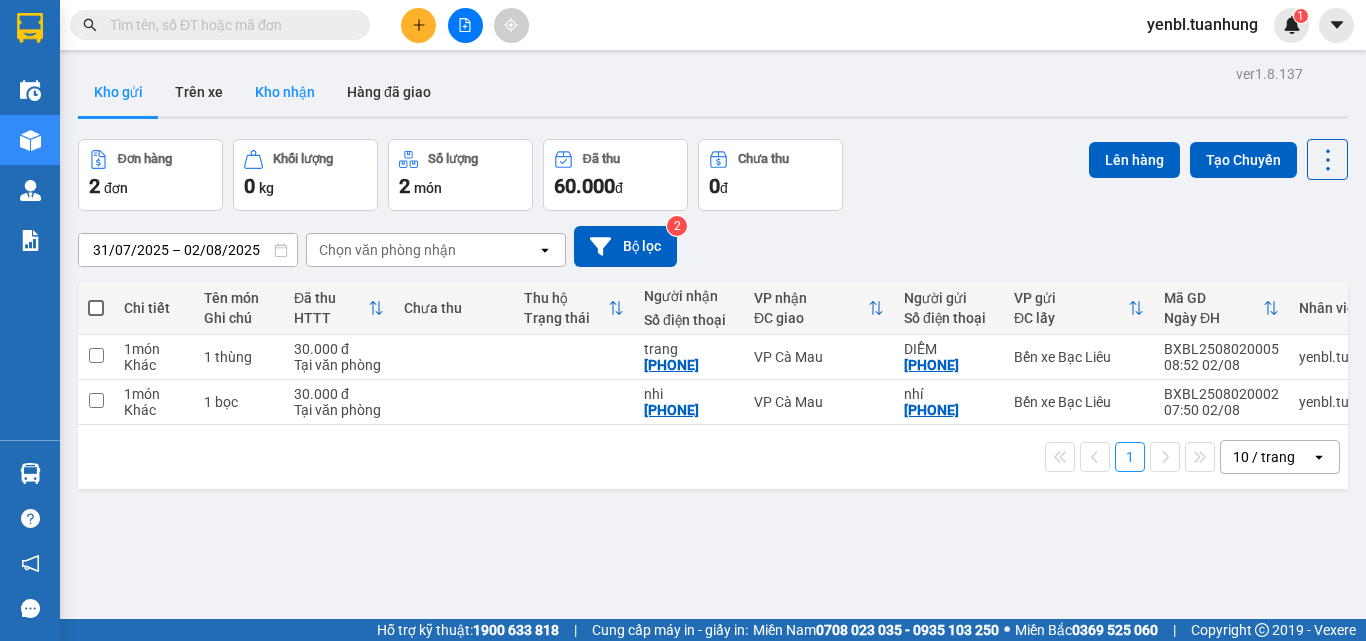 click on "Kho nhận" at bounding box center (285, 92) 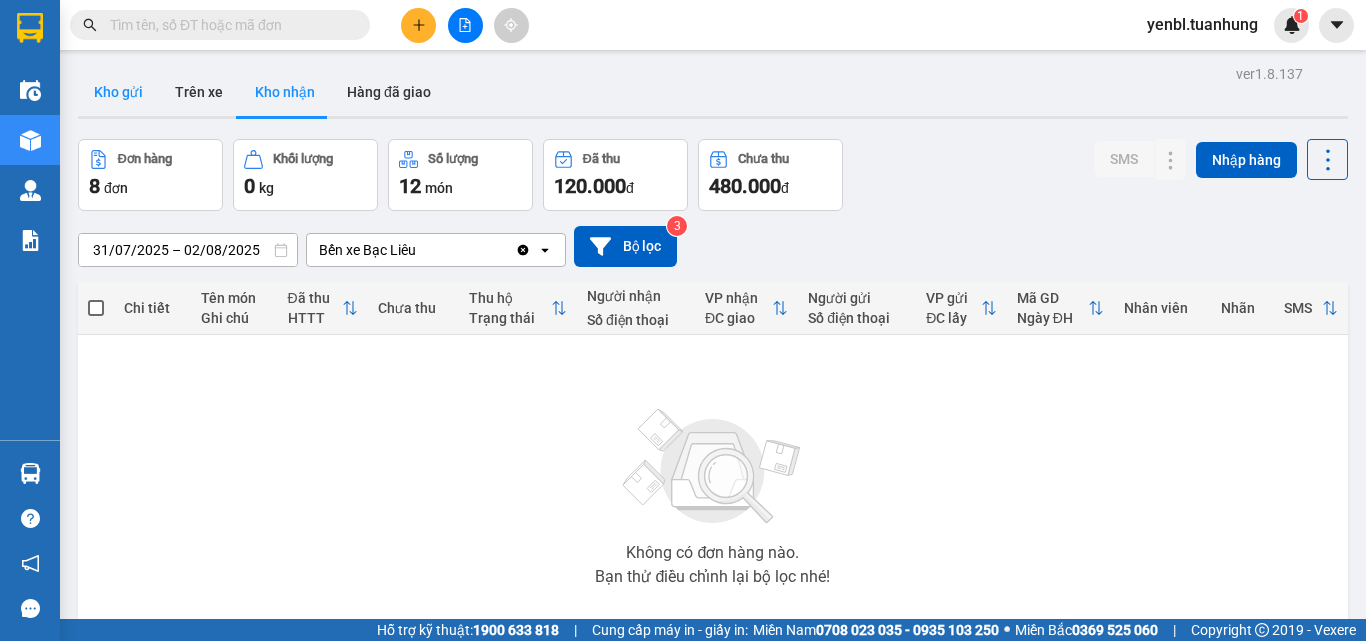 click on "Kho gửi" at bounding box center (118, 92) 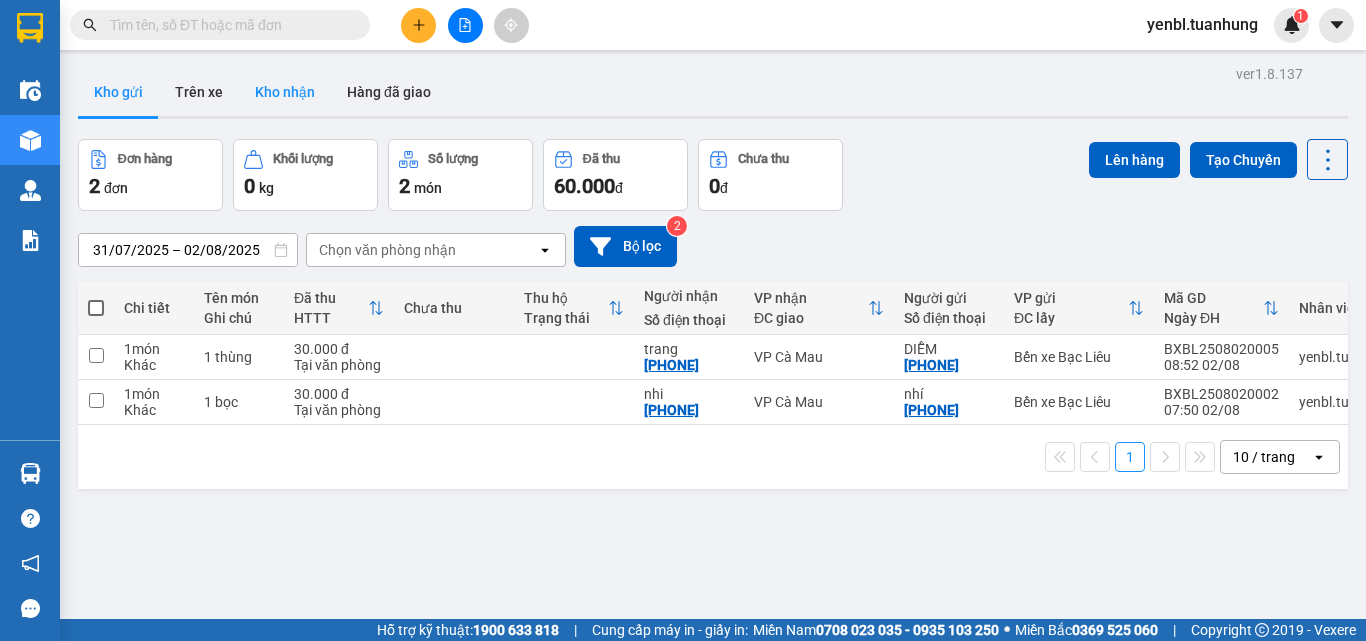 click on "Kho nhận" at bounding box center [285, 92] 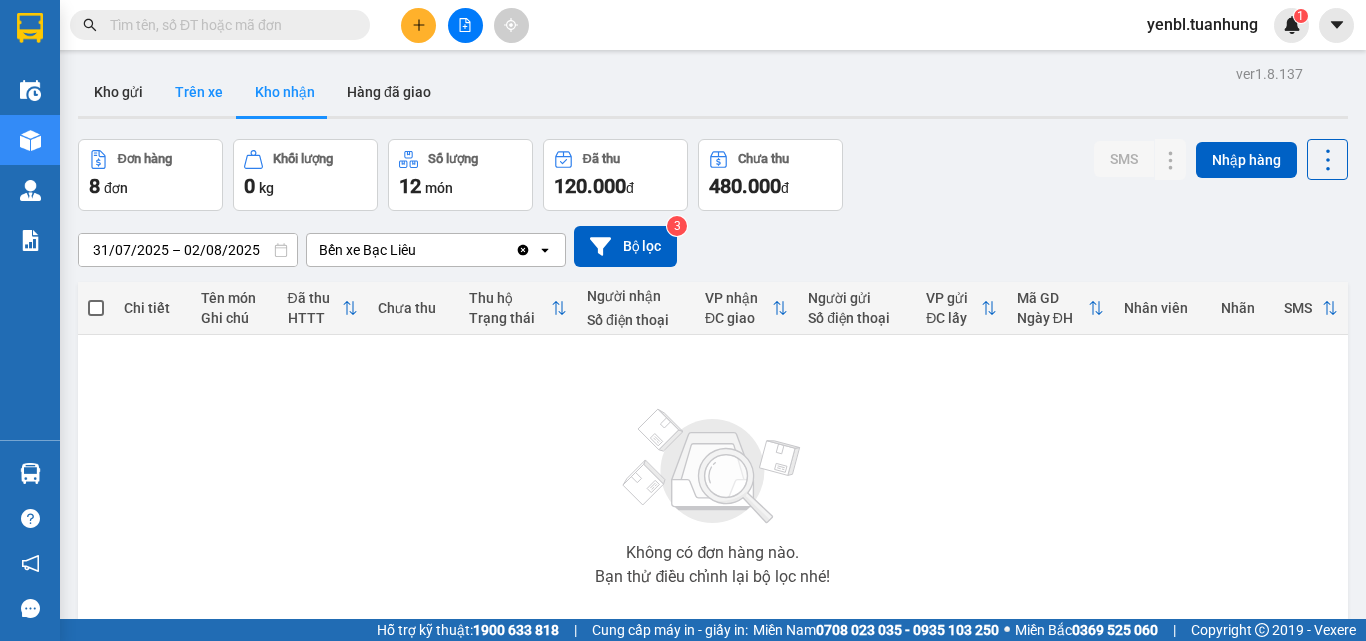 click on "Trên xe" at bounding box center [199, 92] 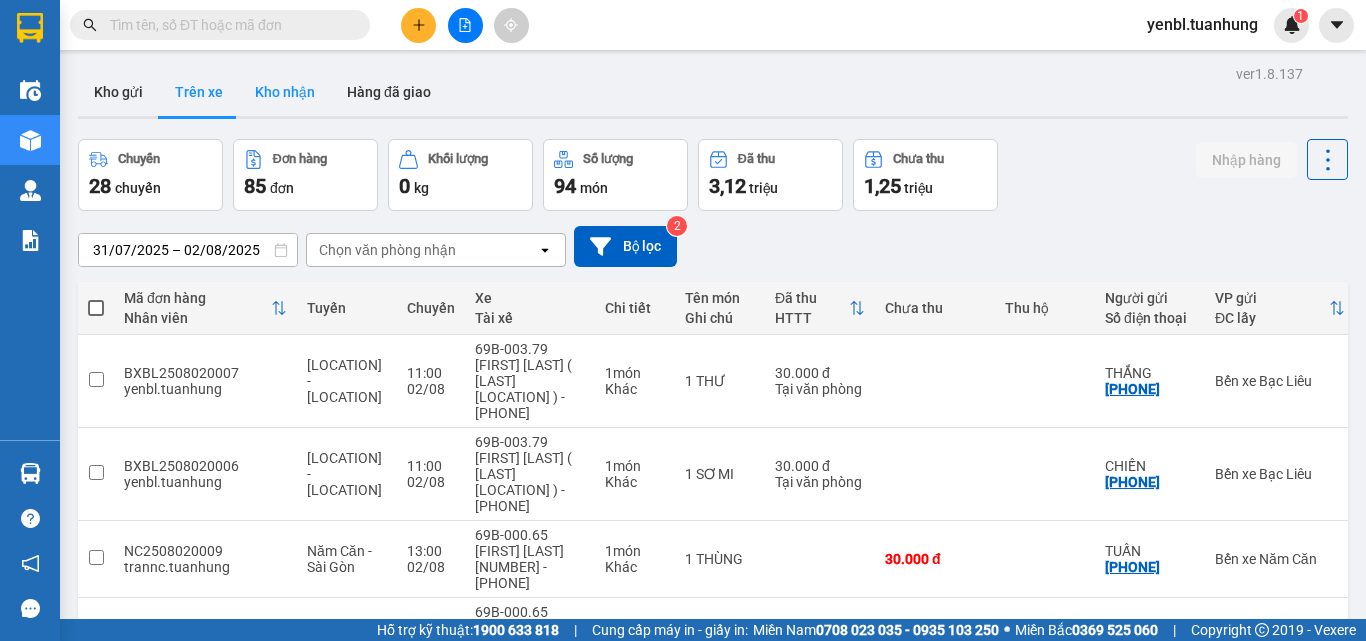 click on "Kho nhận" at bounding box center [285, 92] 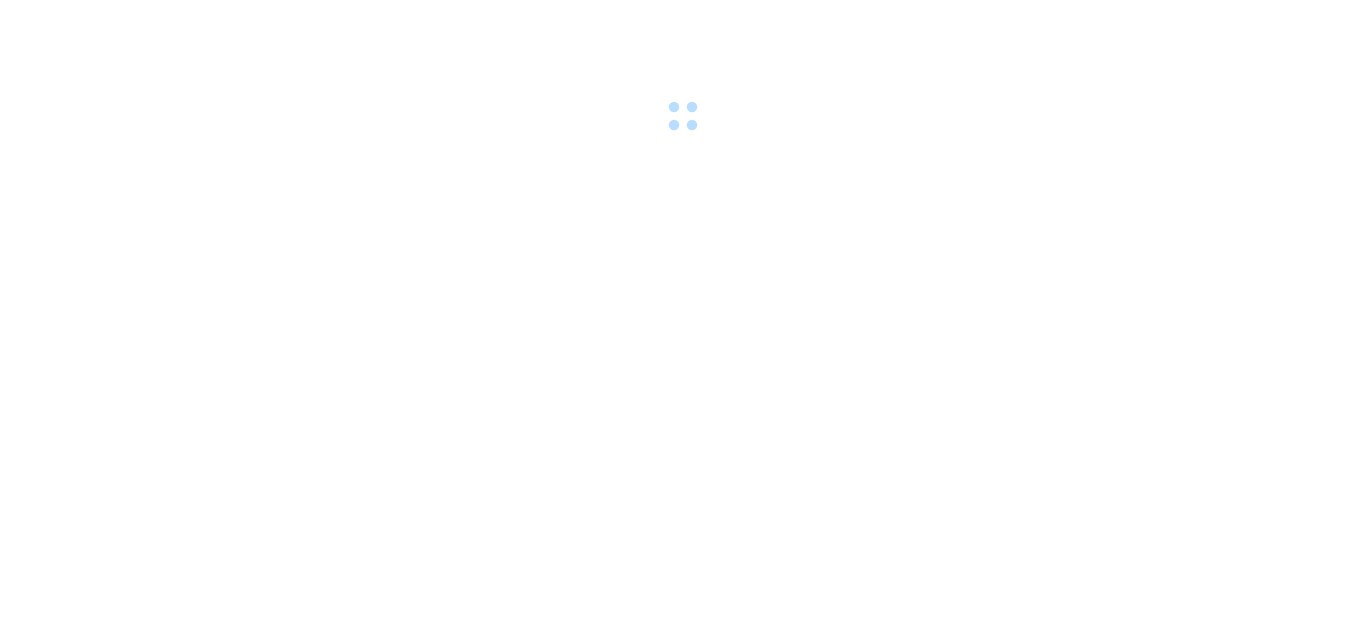 scroll, scrollTop: 0, scrollLeft: 0, axis: both 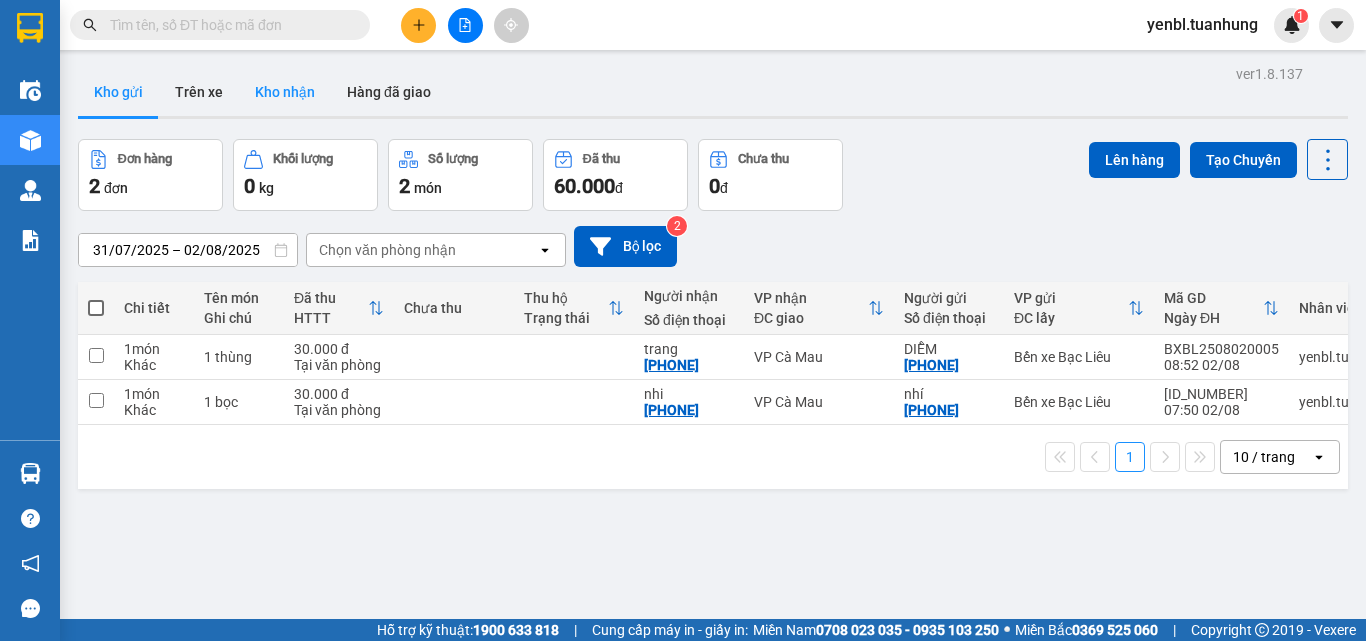 click on "Kho nhận" at bounding box center [285, 92] 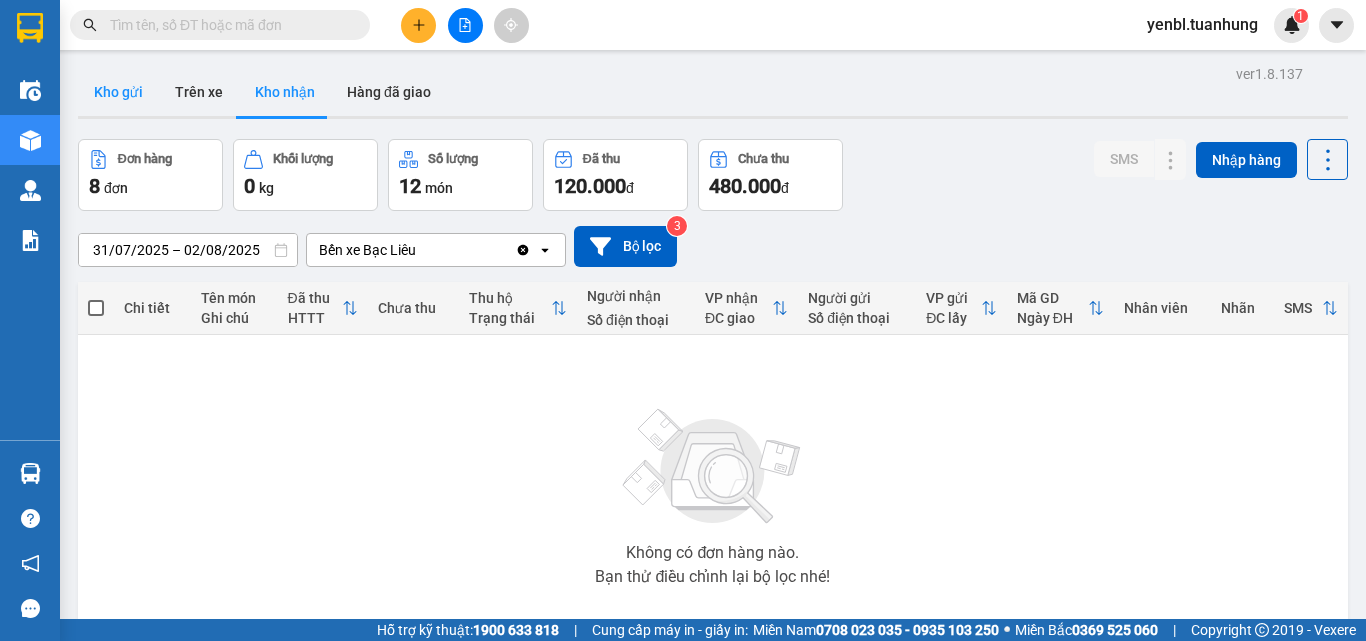 click on "Kho gửi" at bounding box center (118, 92) 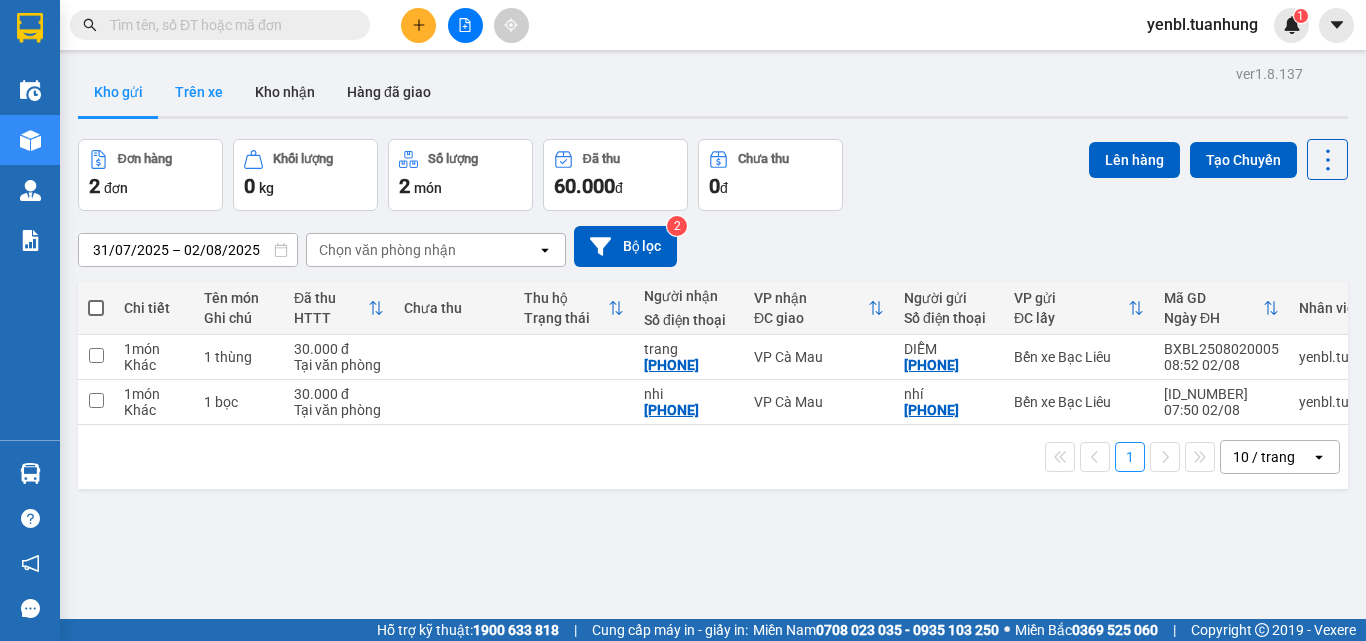 type 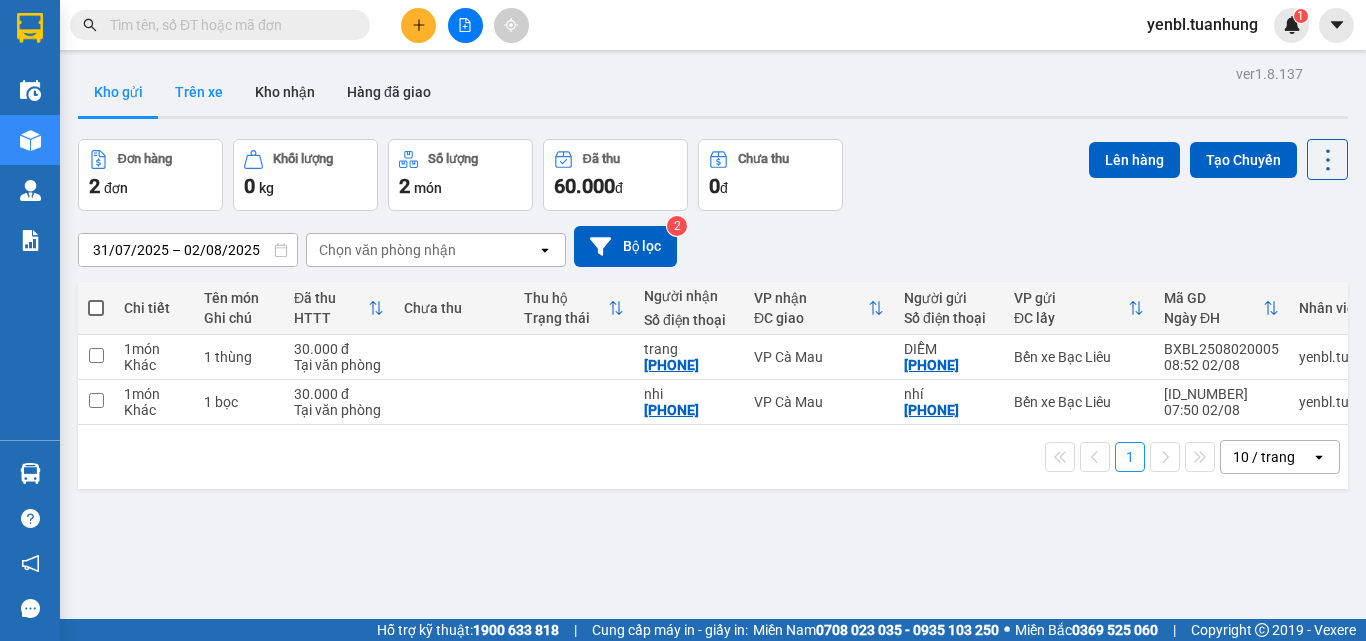 click on "Kho gửi" at bounding box center (118, 92) 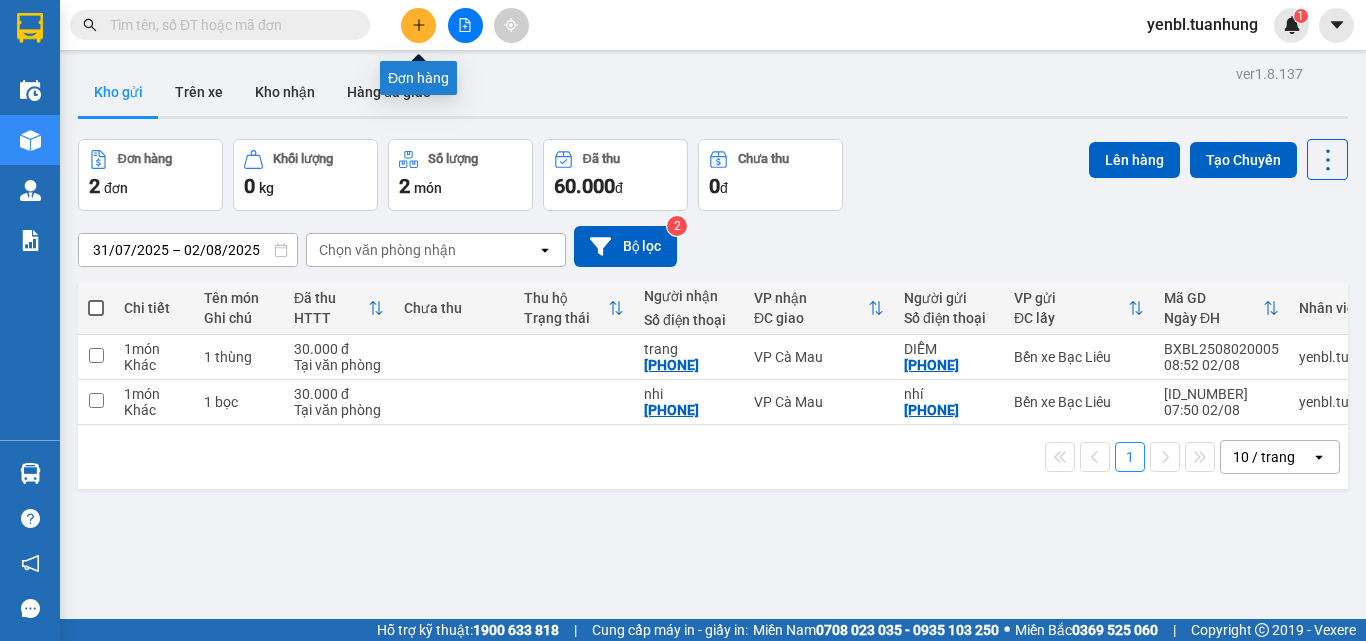 click at bounding box center [418, 25] 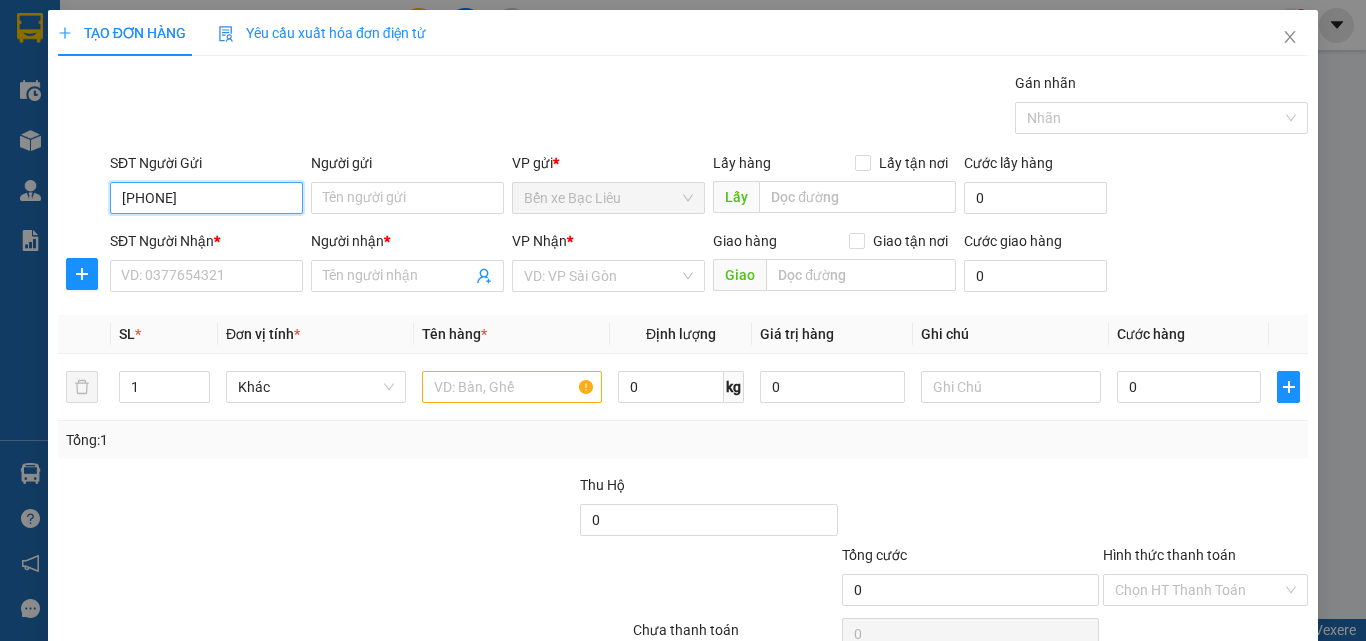 type on "[PHONE]" 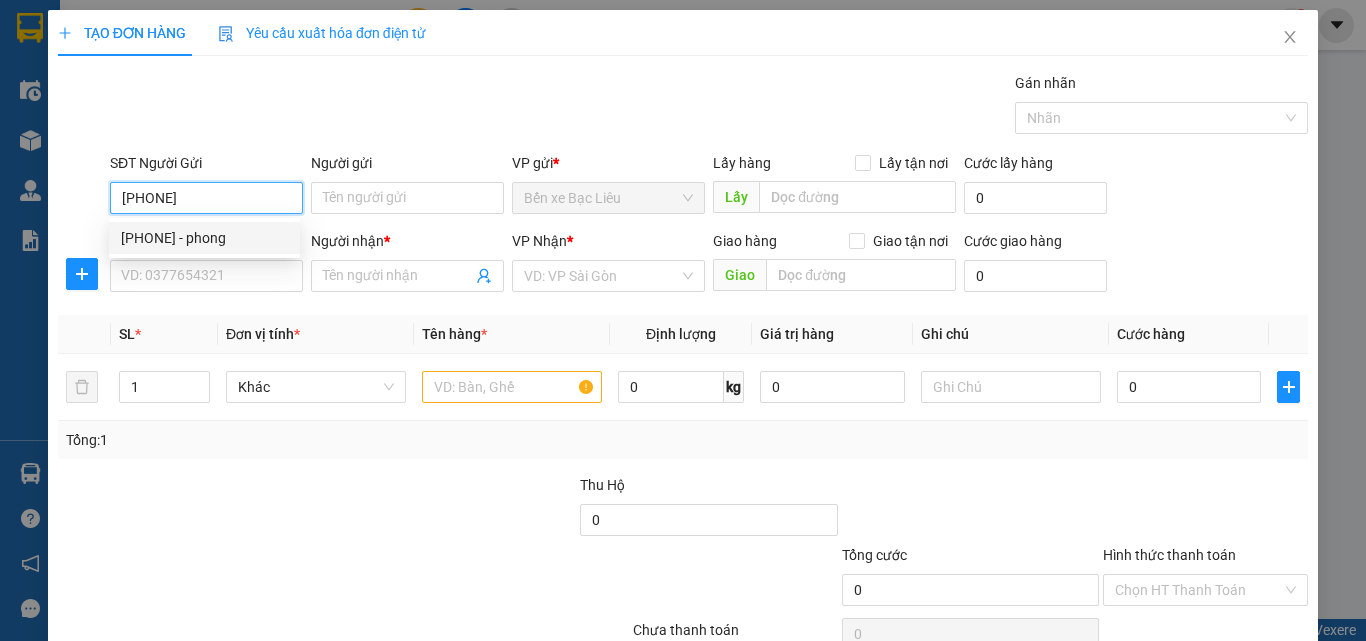 click on "[PHONE] - phong" at bounding box center (204, 238) 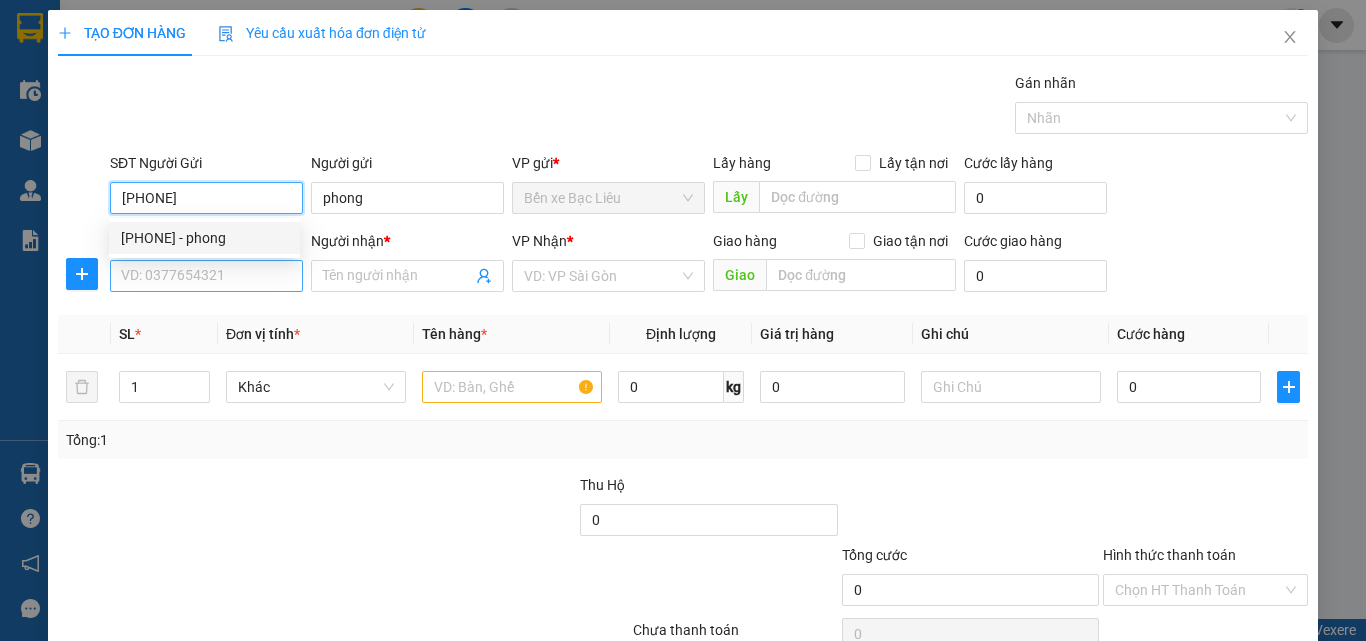 type on "[PHONE]" 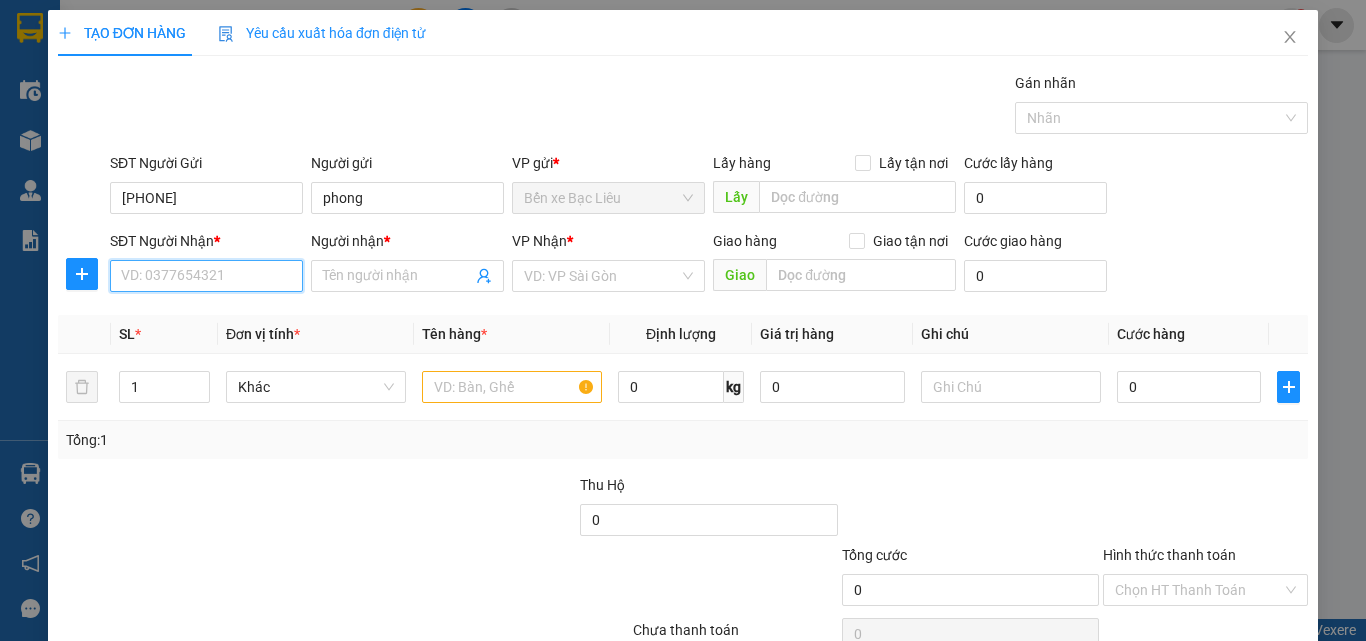click on "SĐT Người Nhận  *" at bounding box center [206, 276] 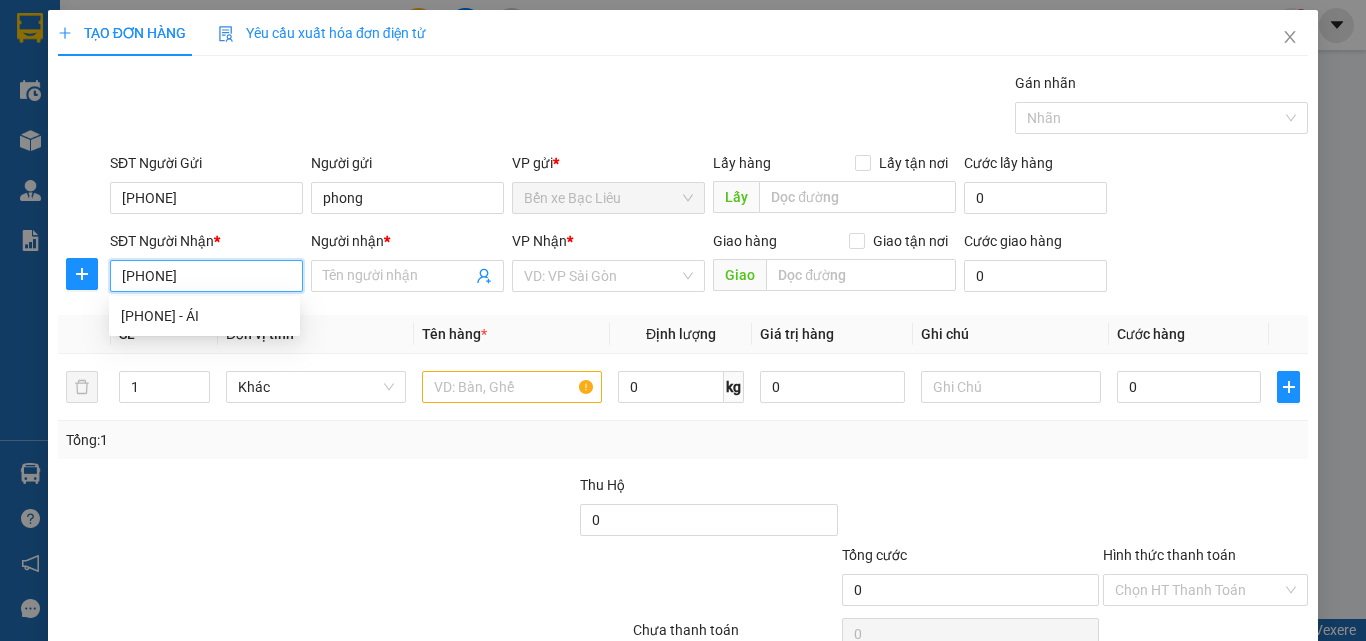type on "[PHONE]" 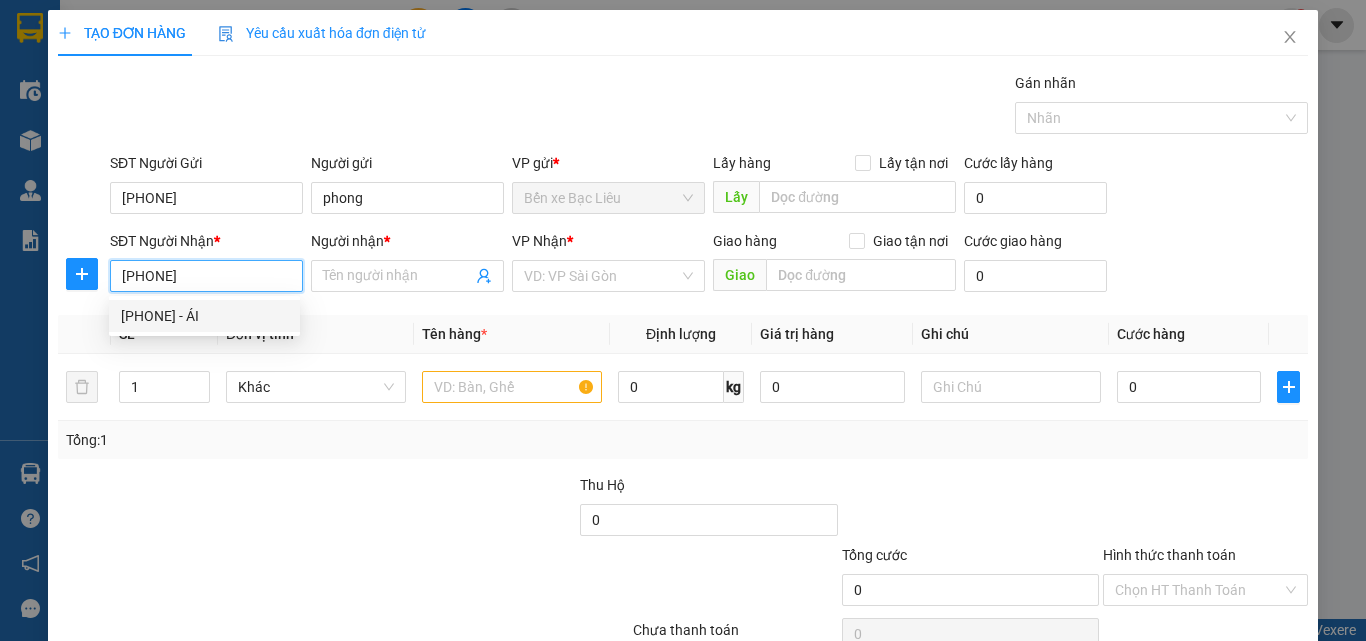 click on "[PHONE] - ÁI" at bounding box center (204, 316) 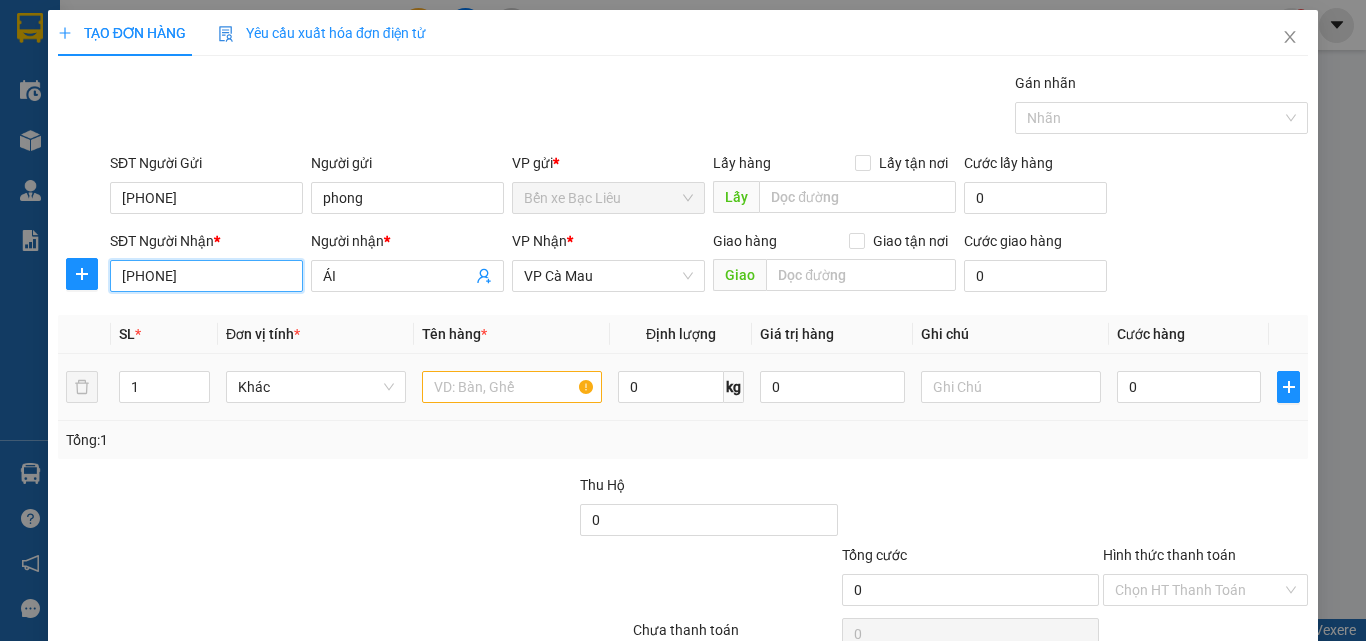 type on "[PHONE]" 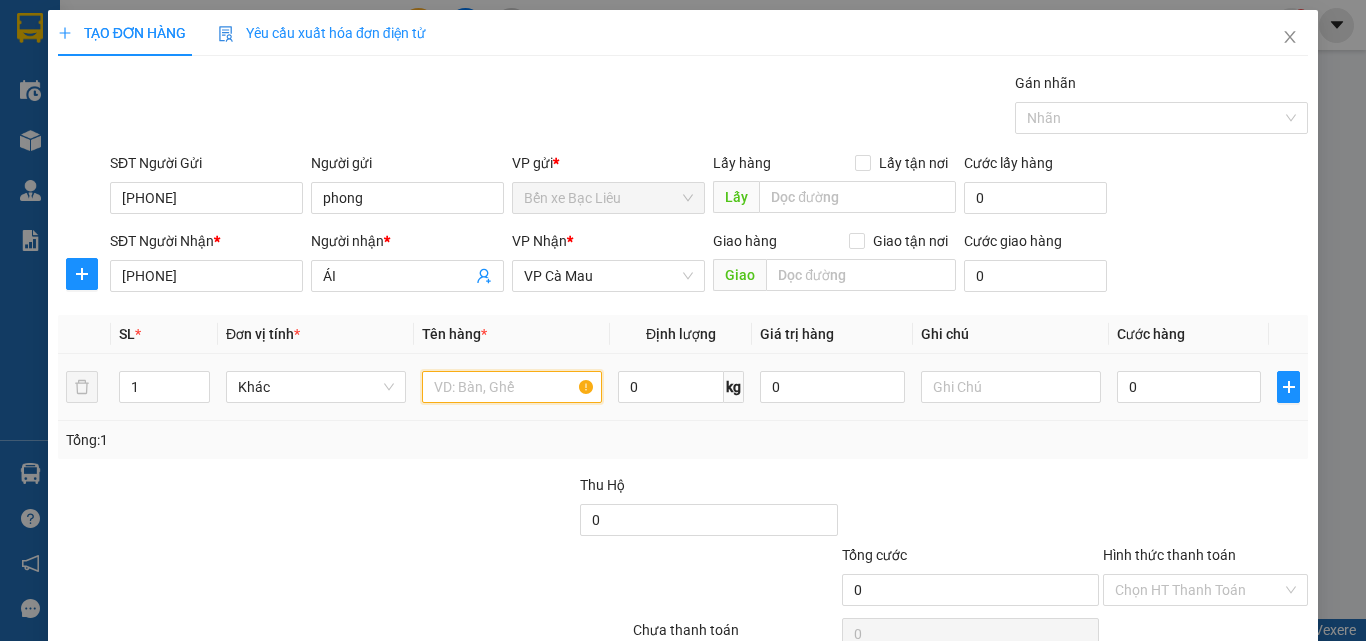 click at bounding box center [512, 387] 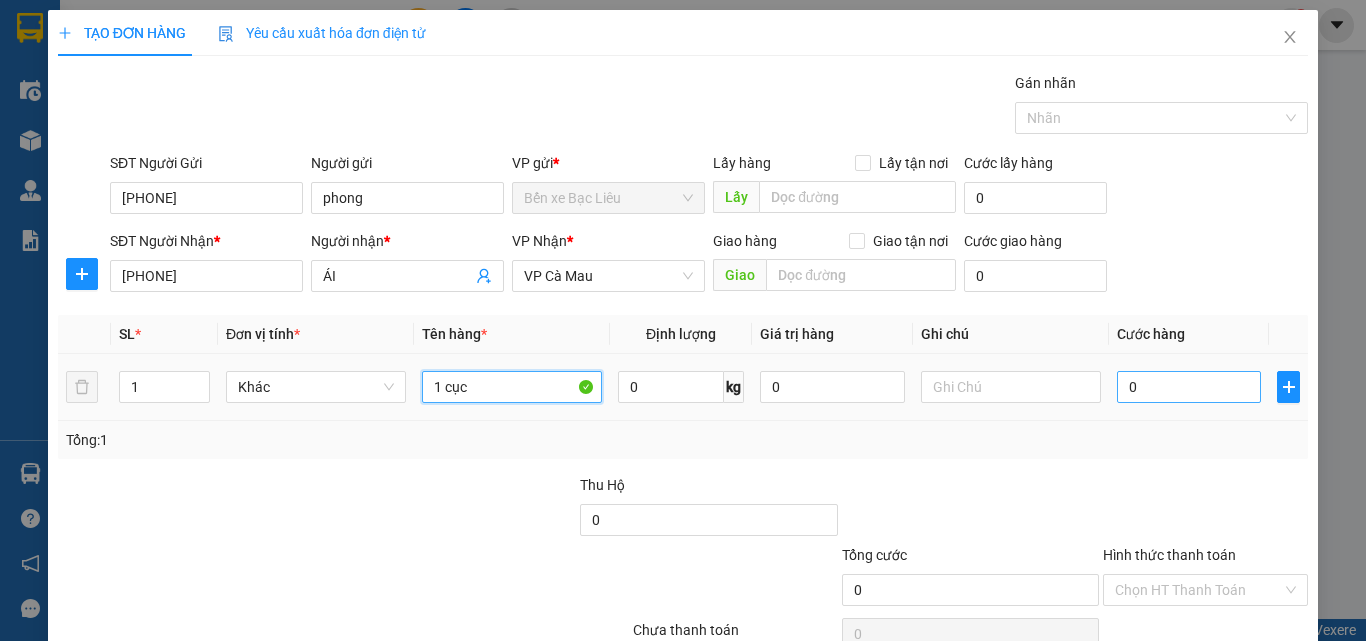 type on "1 cục" 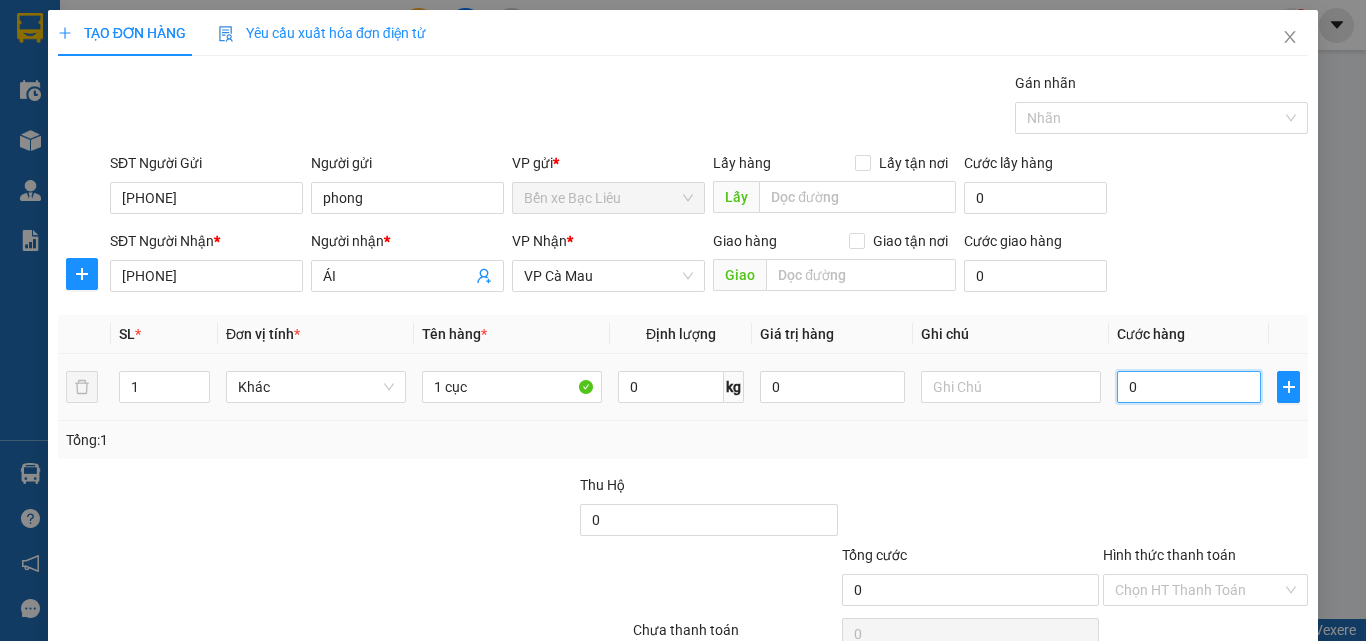 click on "0" at bounding box center (1189, 387) 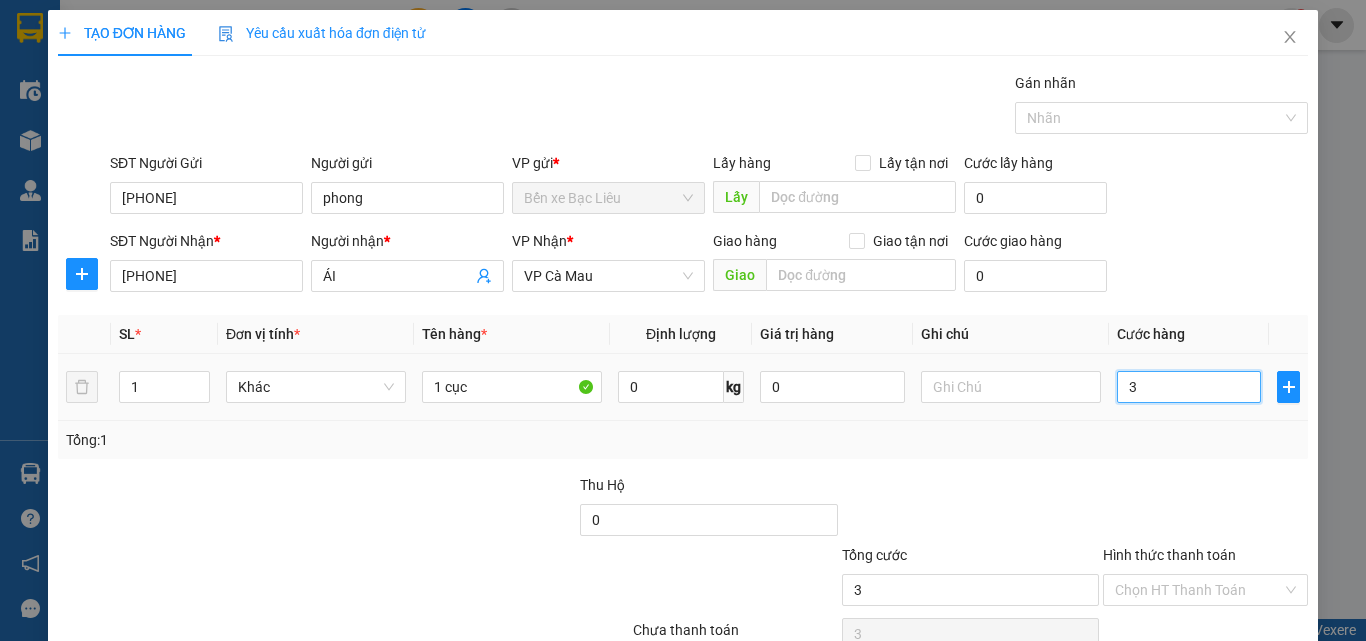 type on "30" 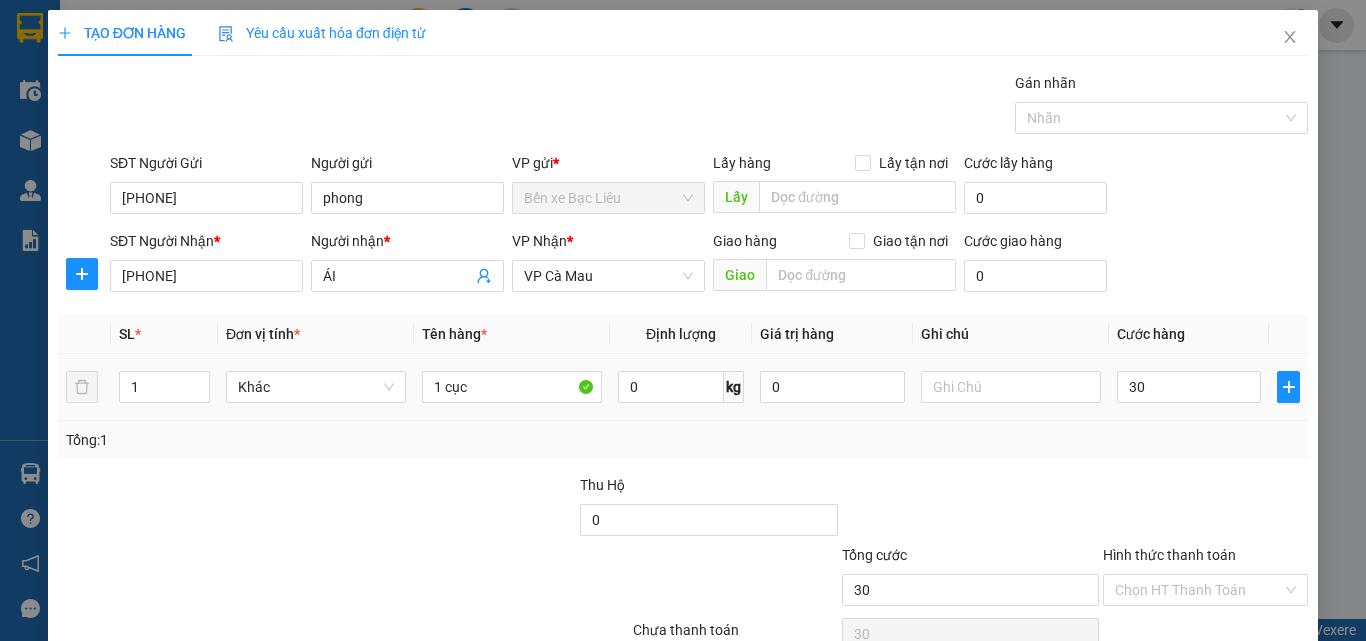 type on "30.000" 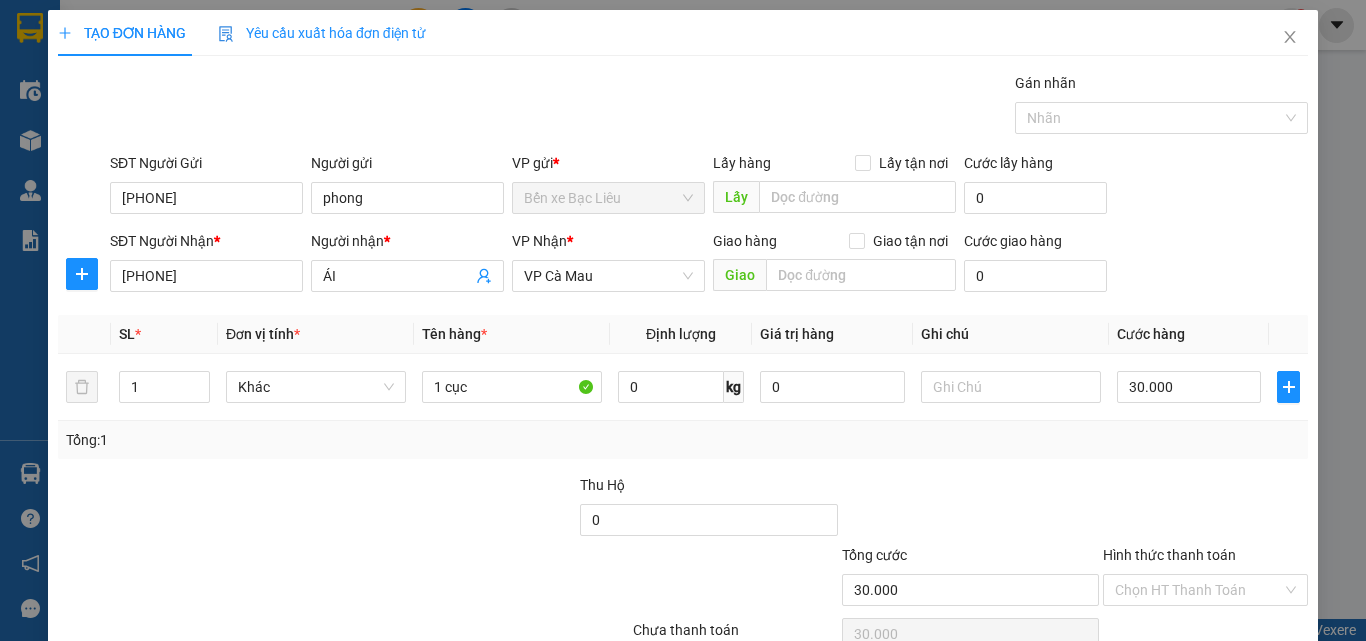 click on "Tổng:  1" at bounding box center [683, 440] 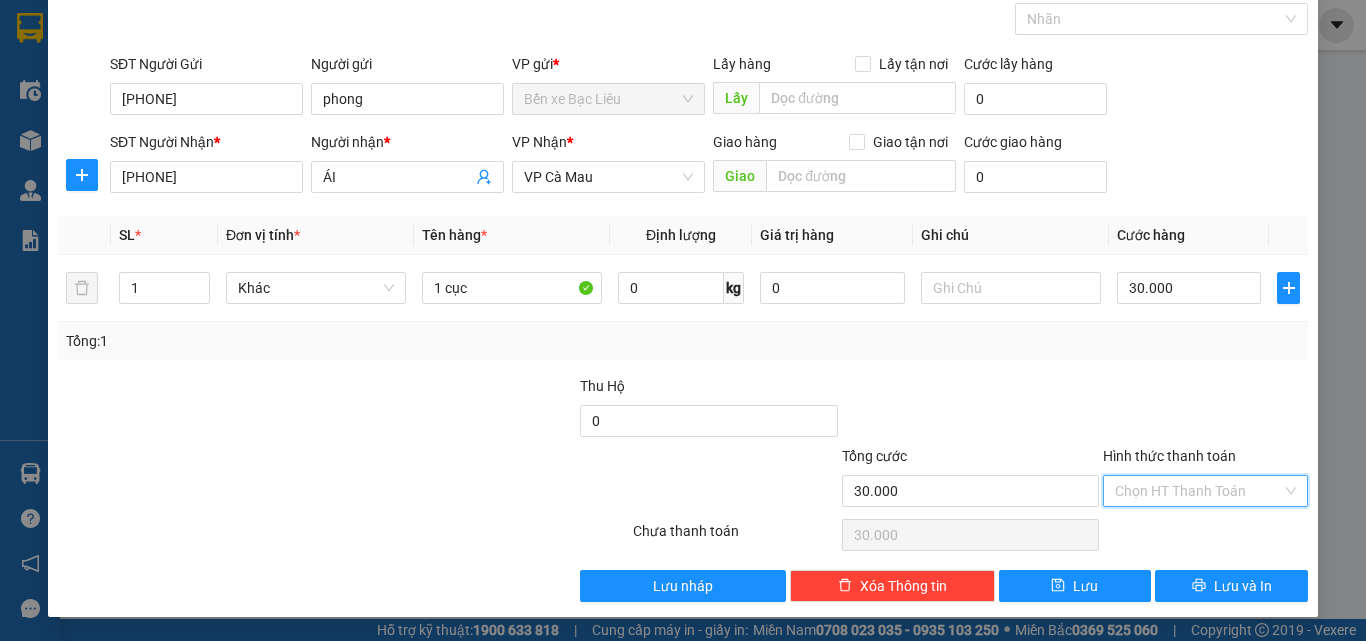 drag, startPoint x: 1174, startPoint y: 483, endPoint x: 1158, endPoint y: 526, distance: 45.88028 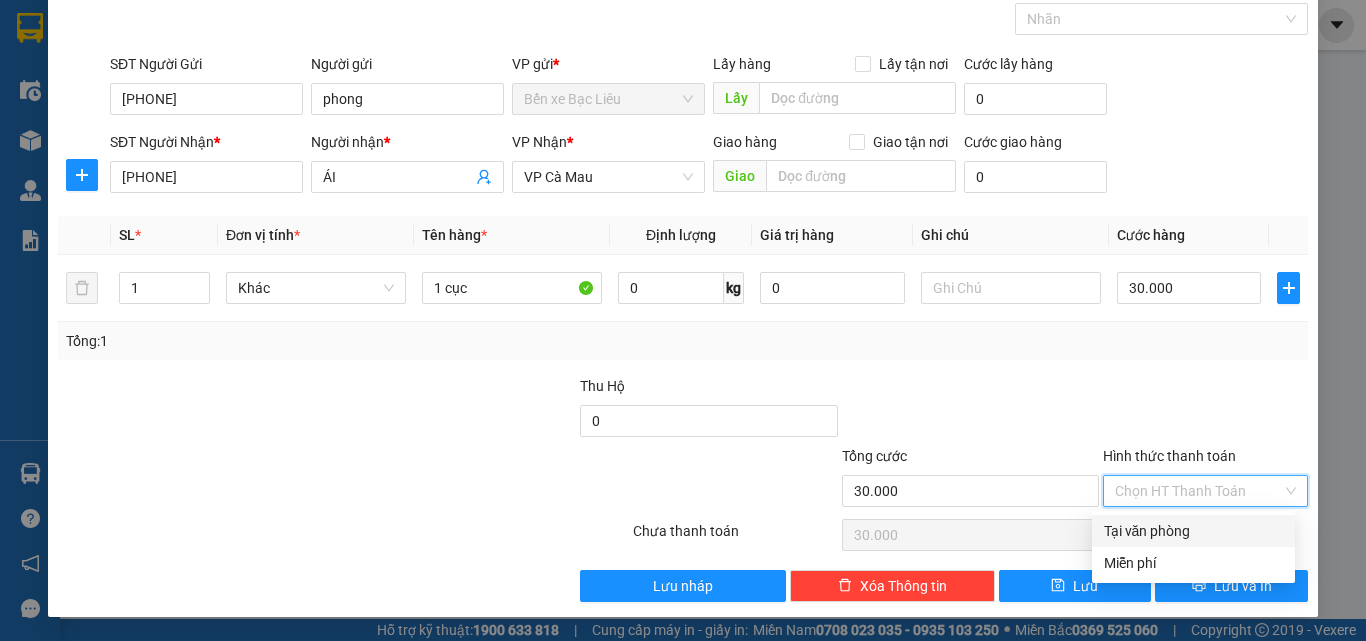 click on "Tại văn phòng" at bounding box center [1193, 531] 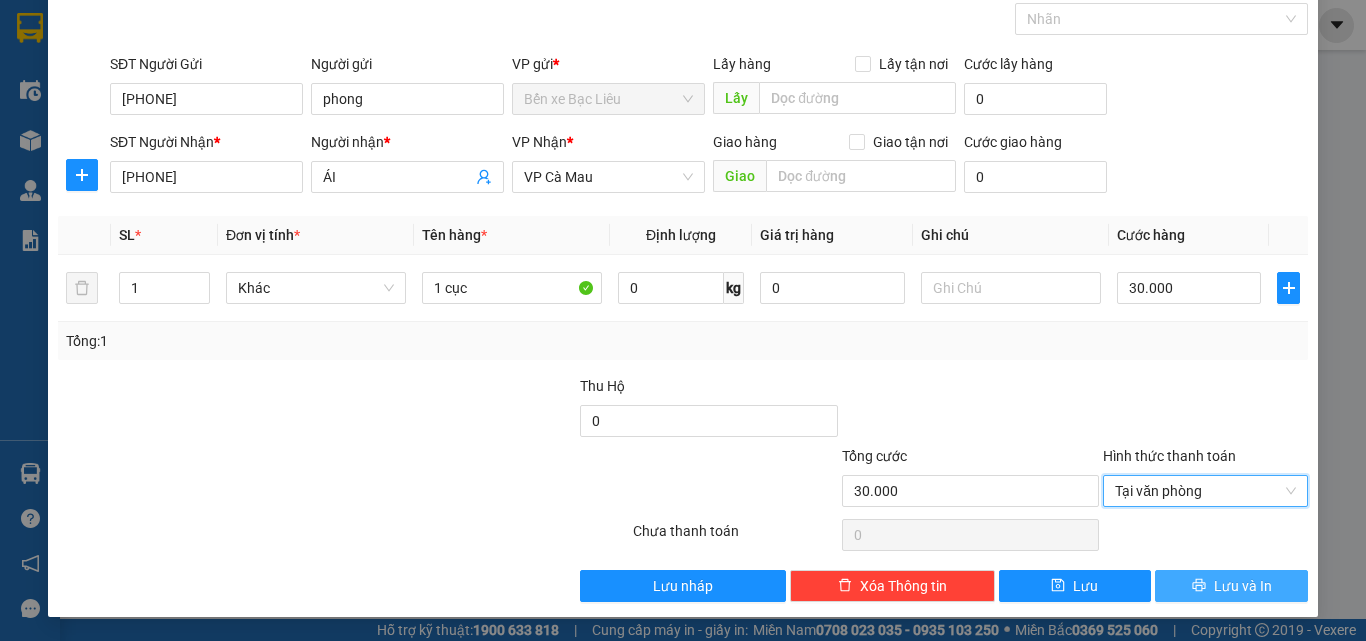 click on "Lưu và In" at bounding box center (1231, 586) 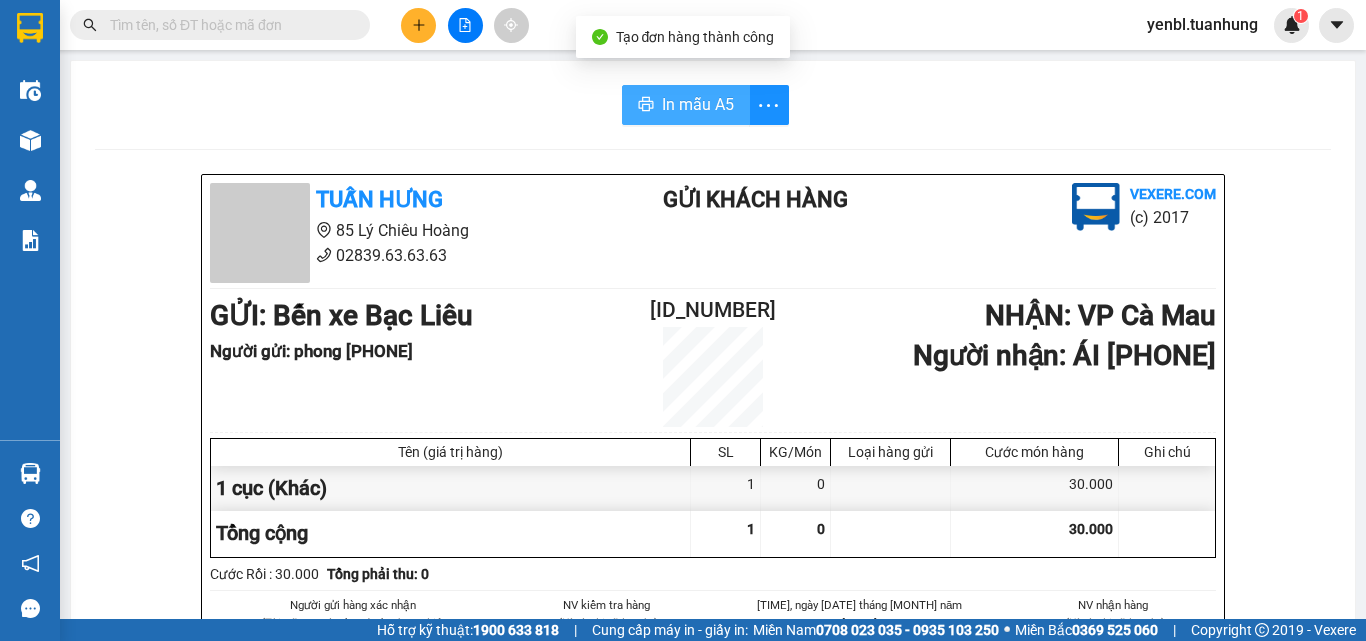 click on "In mẫu A5" at bounding box center [698, 104] 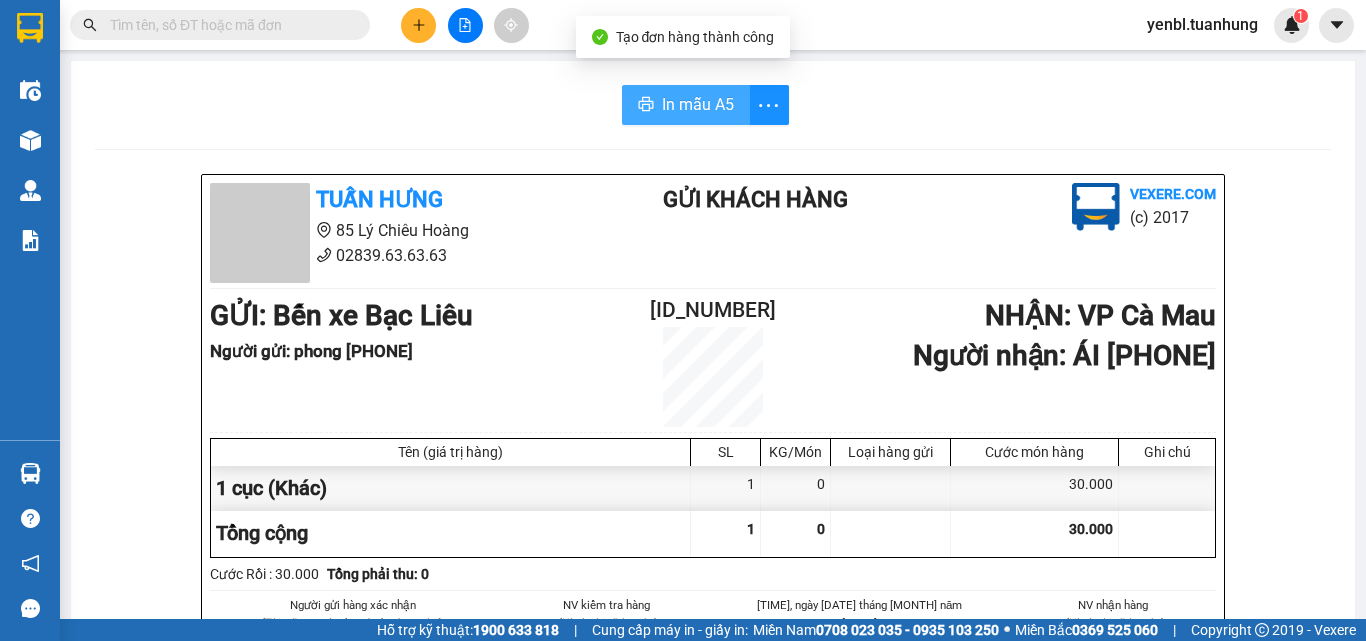 scroll, scrollTop: 0, scrollLeft: 0, axis: both 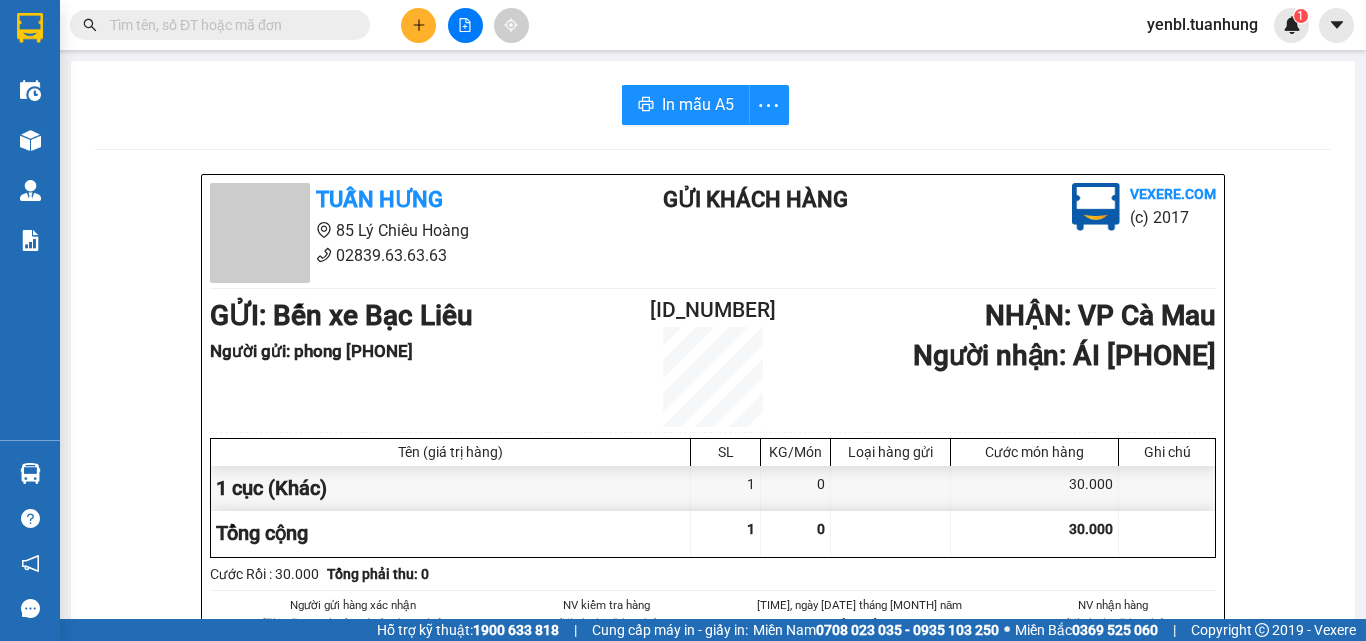 click on "In mẫu A5
Tuấn Hưng   85 Lý Chiêu Hoàng   02839.63.63.63 Gửi khách hàng Vexere.com (c) 2017 GỬI :   Bến xe Bạc Liêu Người gửi :   phong 0907667747 BXBL2508020008 NHẬN :   VP Cà Mau Người nhận :   ÁI 0817091947 Tên (giá trị hàng) SL KG/Món Loại hàng gửi Cước món hàng Ghi chú 1 cục (Khác) 1 0 30.000 Tổng cộng 1 0 30.000 Loading... Cước Rồi   : 30.000 Tổng phải thu: 0 Người gửi hàng xác nhận (Tôi đã đọc và đồng ý nộp dung phiếu gửi hàng) NV kiểm tra hàng (Kí và ghi rõ họ tên) 13:01, ngày 02 tháng 08 năm 2025 NV nhận hàng (Kí và ghi rõ họ tên) LOAN BL NV nhận hàng (Kí và ghi rõ họ tên) Quy định nhận/gửi hàng : -Phiếu này chỉ có giá trị 5 ngày tính từ ngày ngày gửi -Khi thất lạc, mất mát hàng hóa của quý khách, công ty sẽ chịu trách nhiệm bồi thường gấp 10 lần giá cước gửi hàng Tuấn Hưng vexere.com BXBL2508020008   ÁI 1" at bounding box center [713, 837] 